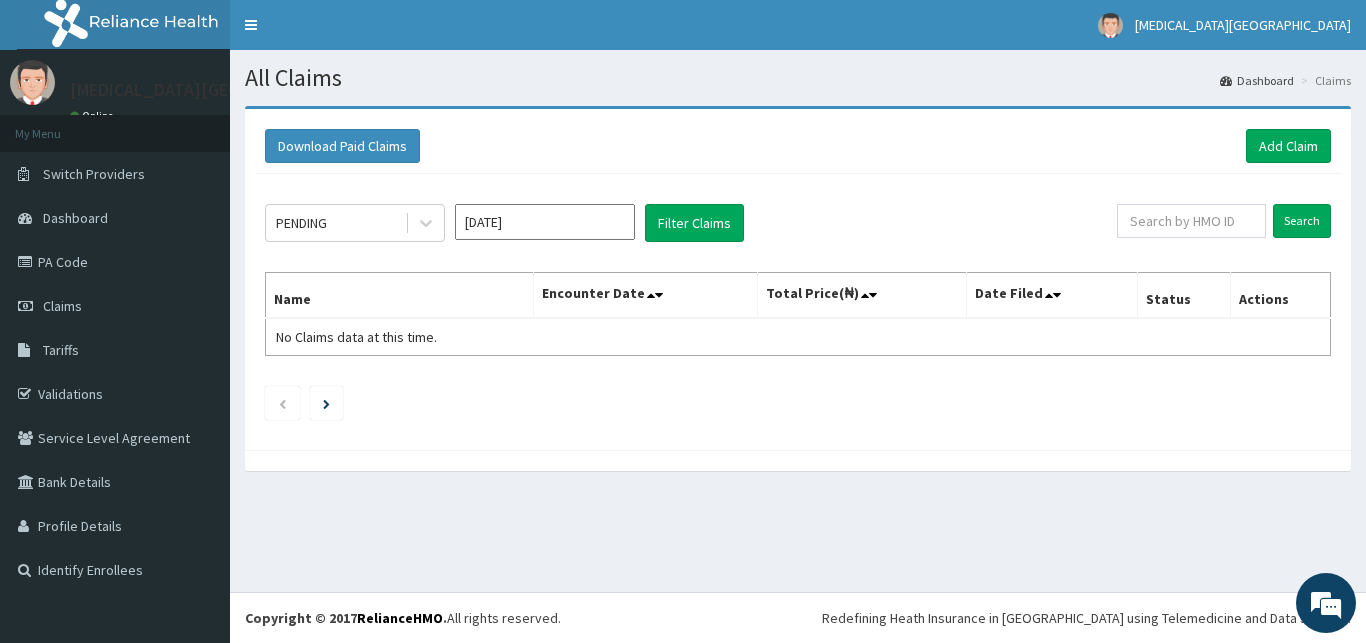 scroll, scrollTop: 0, scrollLeft: 0, axis: both 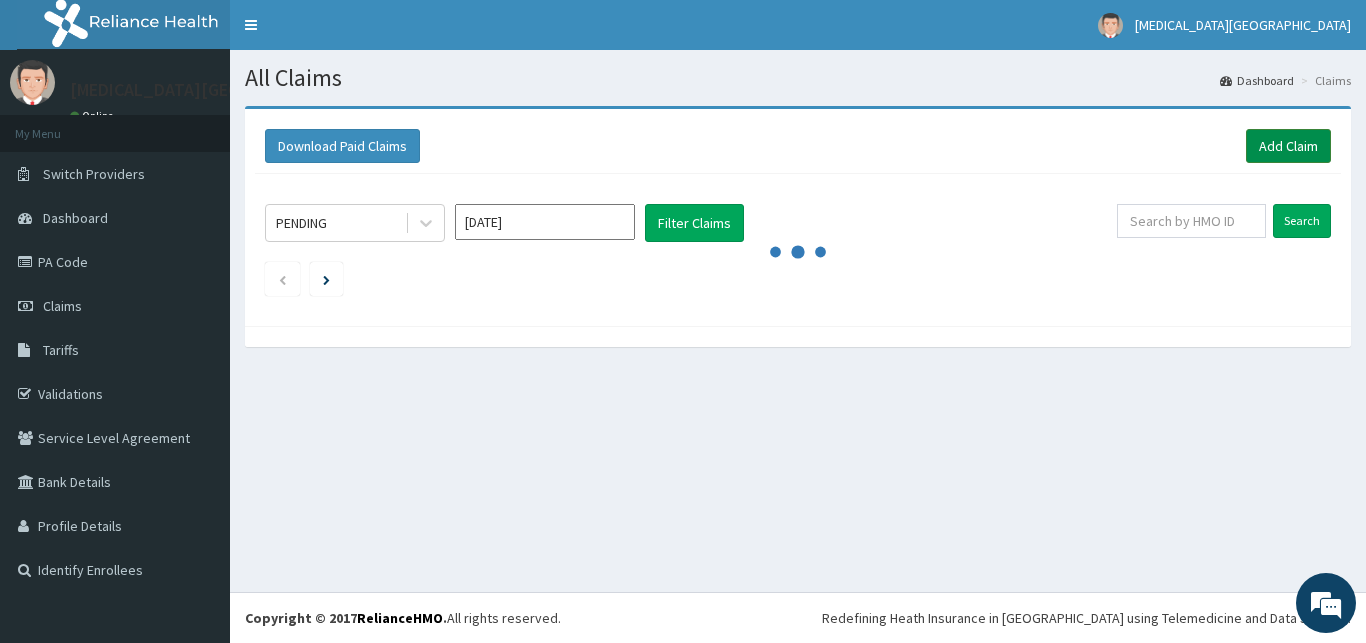 click on "Add Claim" at bounding box center (1288, 146) 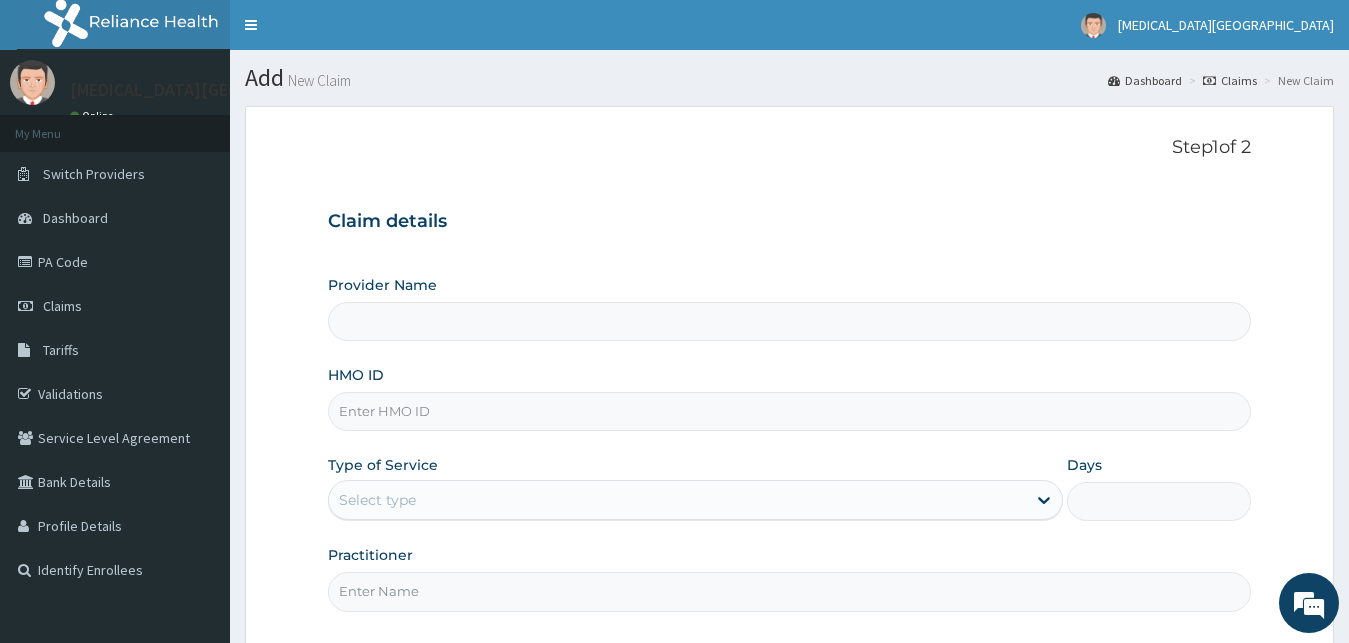 scroll, scrollTop: 0, scrollLeft: 0, axis: both 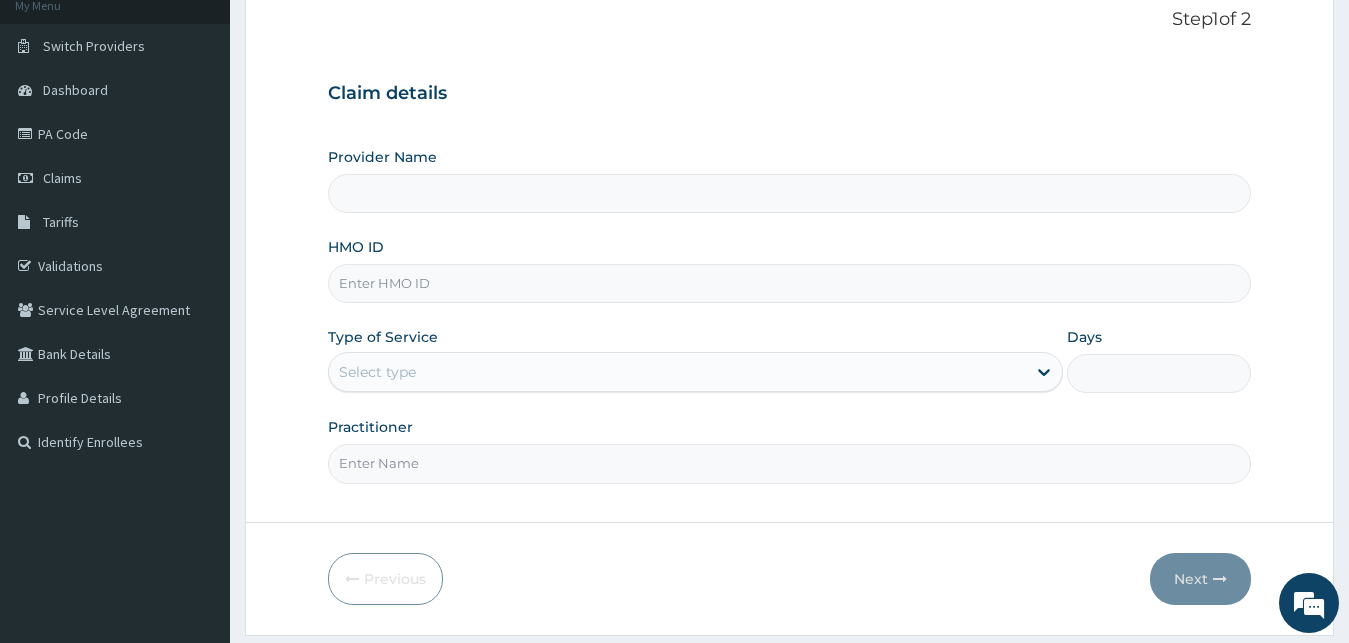 type on "[MEDICAL_DATA][GEOGRAPHIC_DATA]" 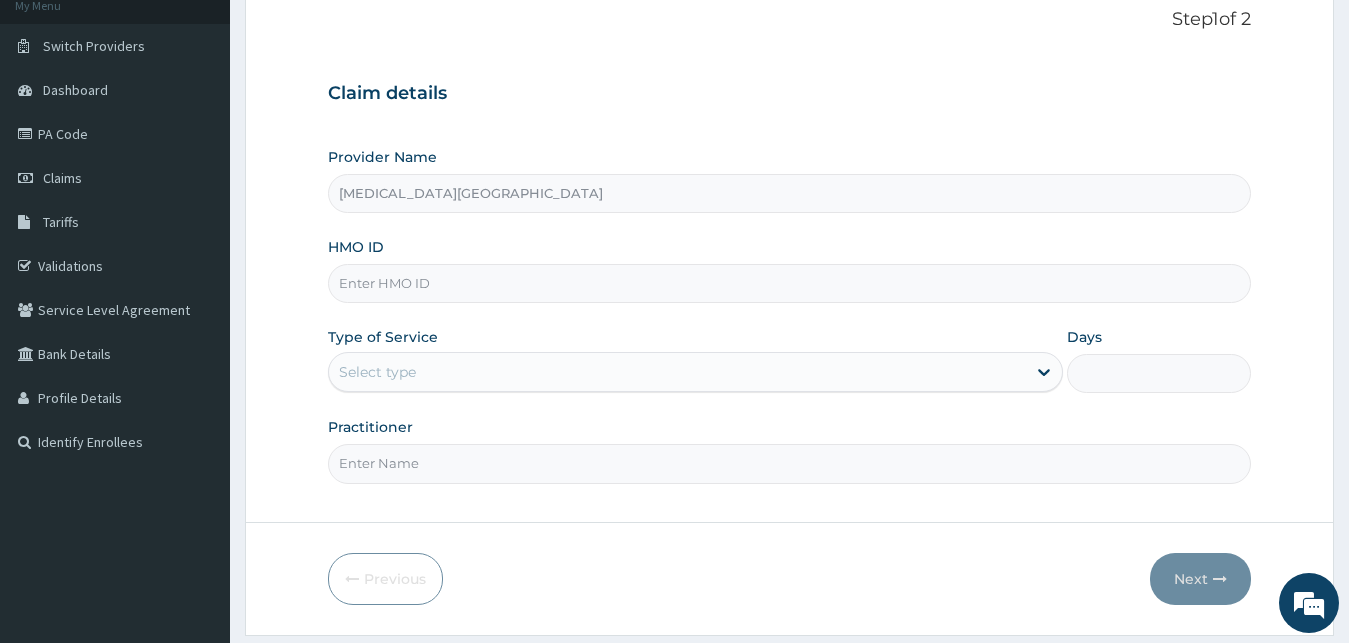 click on "HMO ID" at bounding box center [790, 283] 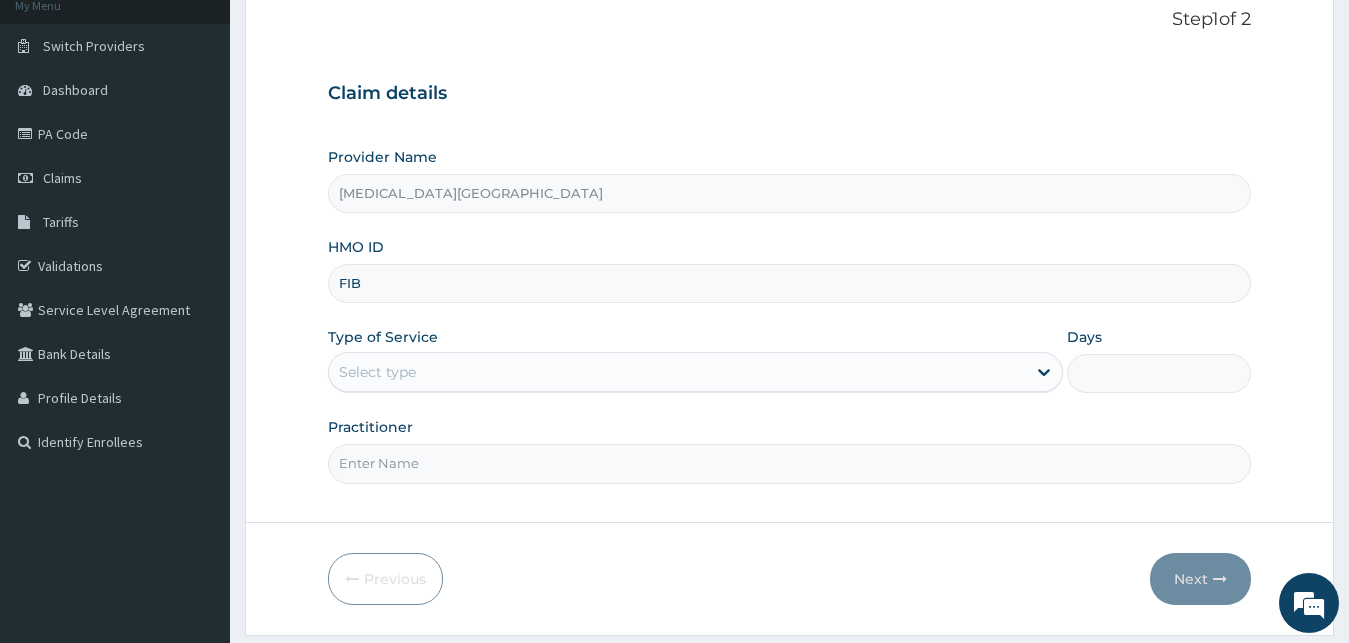scroll, scrollTop: 0, scrollLeft: 0, axis: both 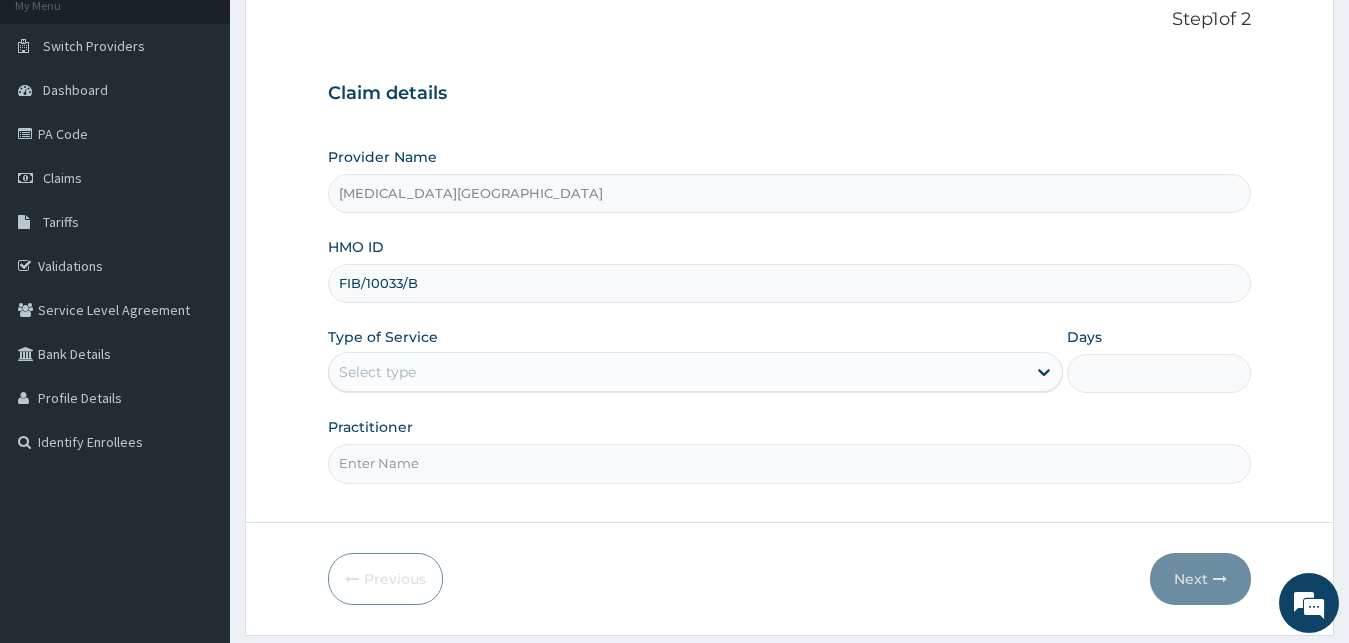 type on "FIB/10033/B" 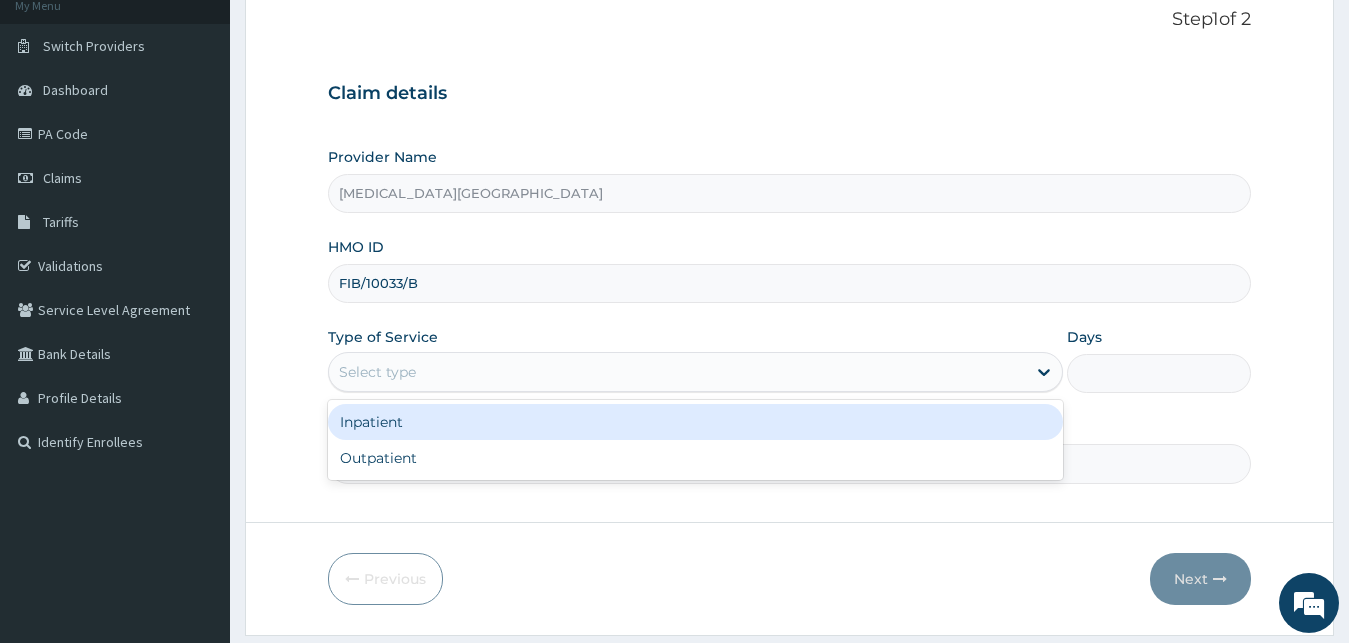 click on "Select type" at bounding box center (678, 372) 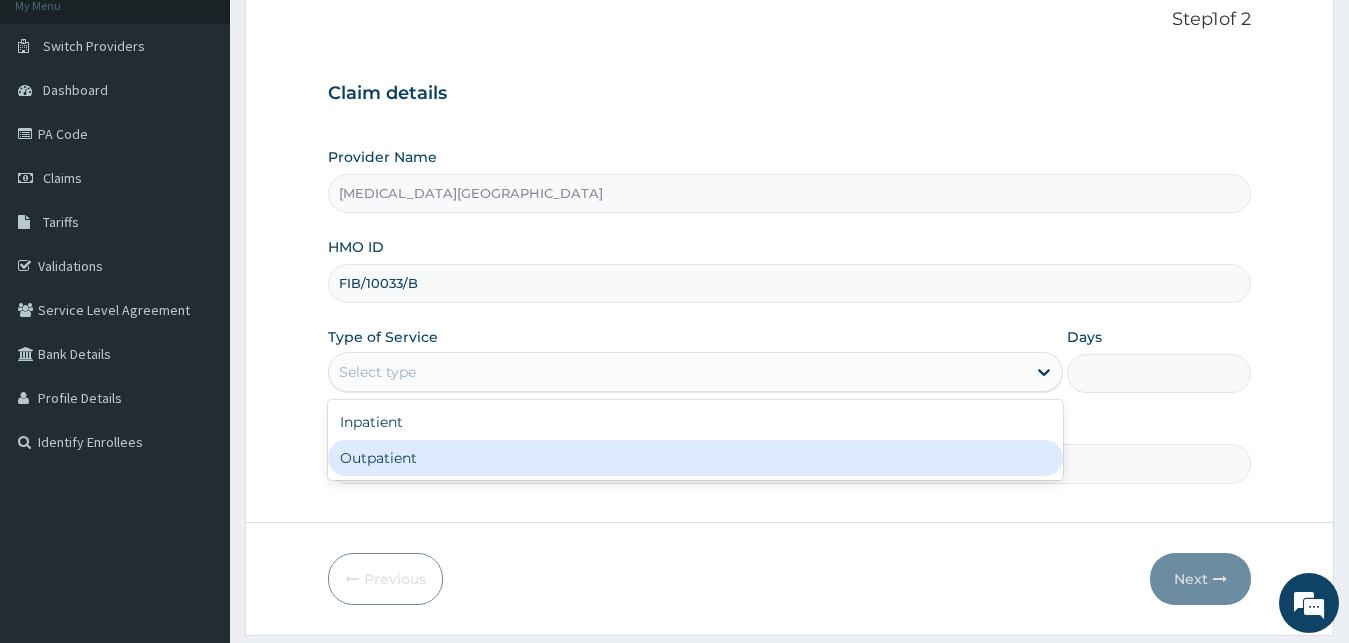 click on "Outpatient" at bounding box center (696, 458) 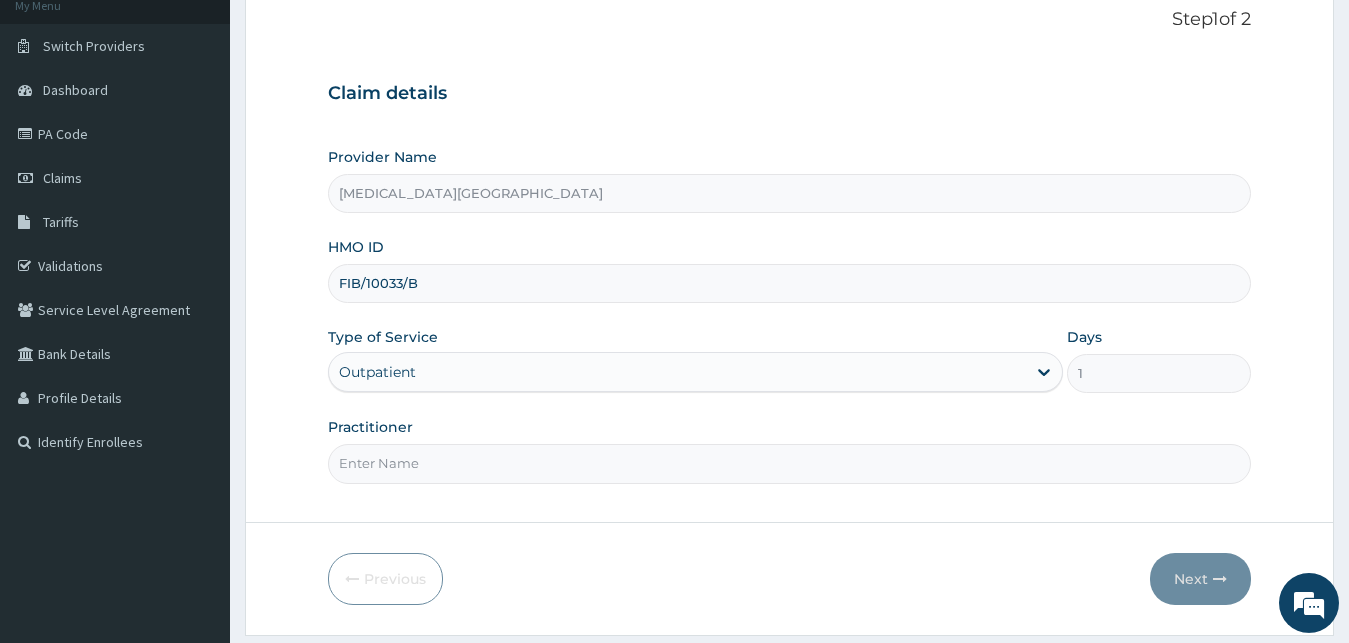 click on "Practitioner" at bounding box center (790, 463) 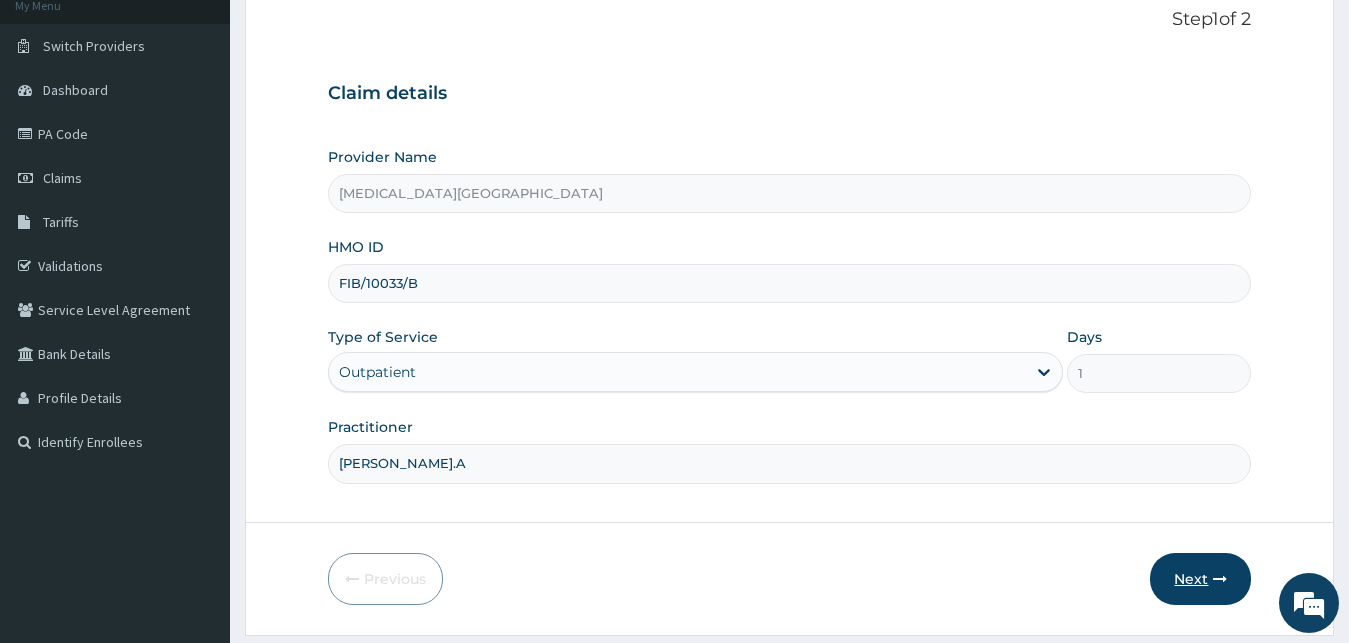 type on "[PERSON_NAME].A" 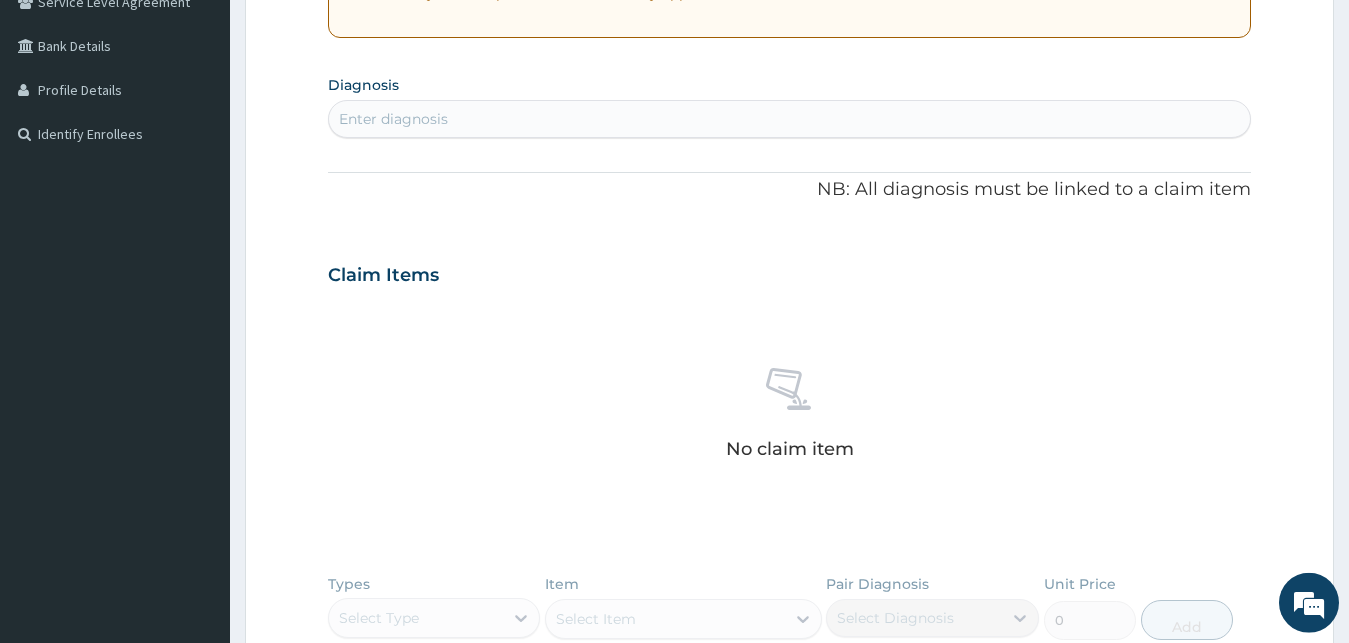 scroll, scrollTop: 443, scrollLeft: 0, axis: vertical 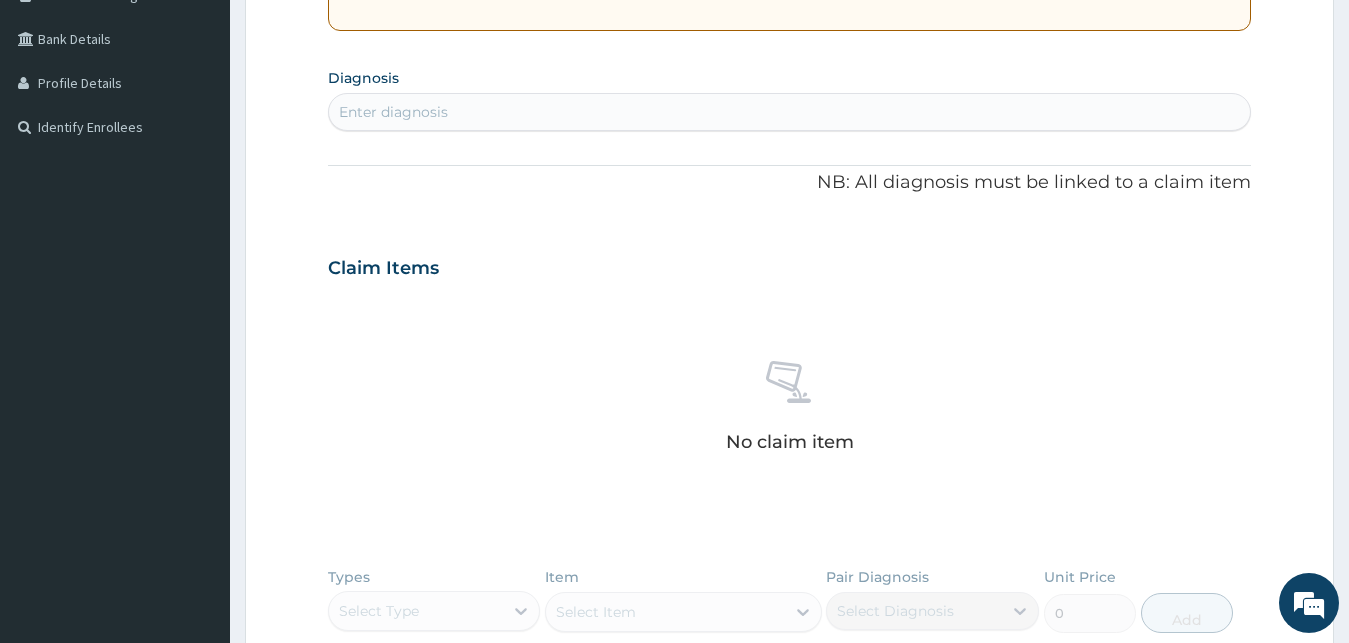click on "Enter diagnosis" at bounding box center (790, 112) 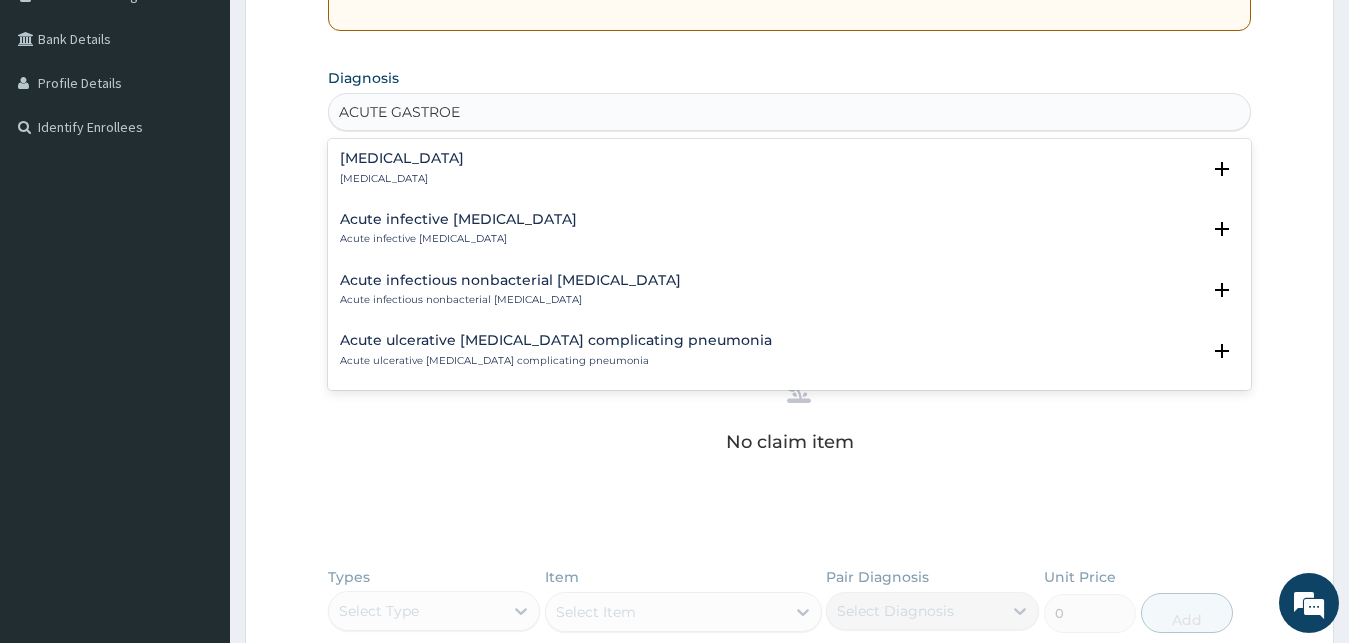 type on "ACUTE GASTROEN" 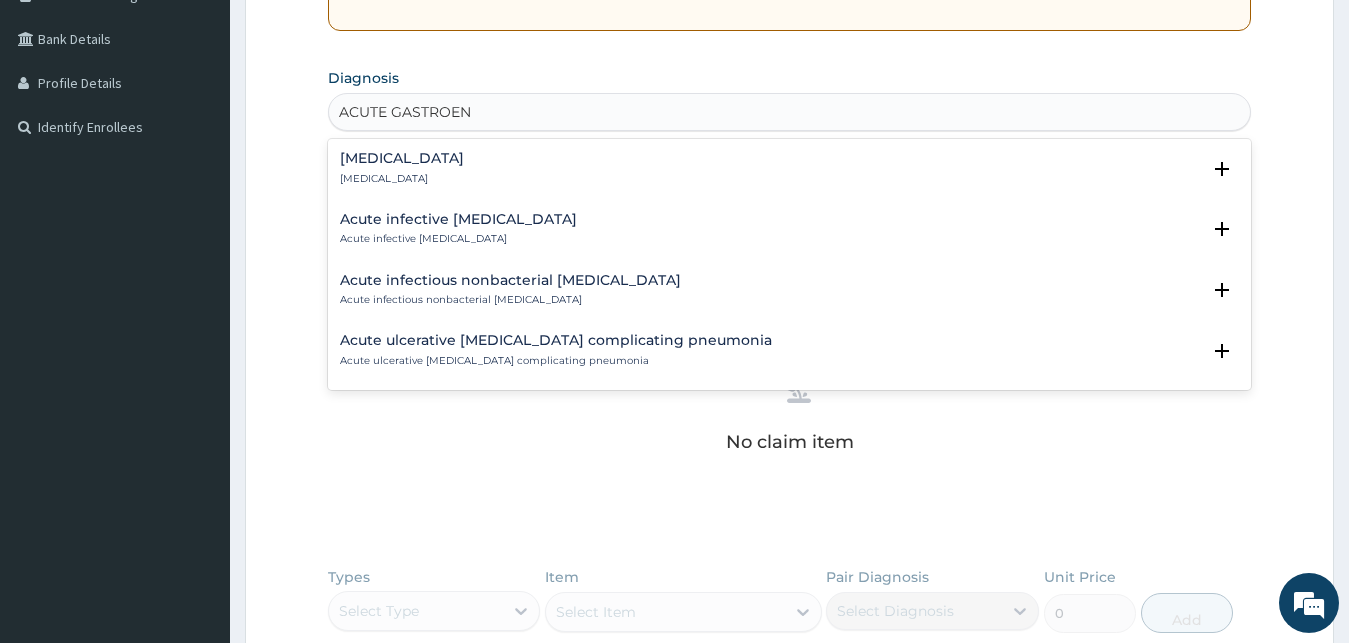 click on "[MEDICAL_DATA]" at bounding box center (402, 158) 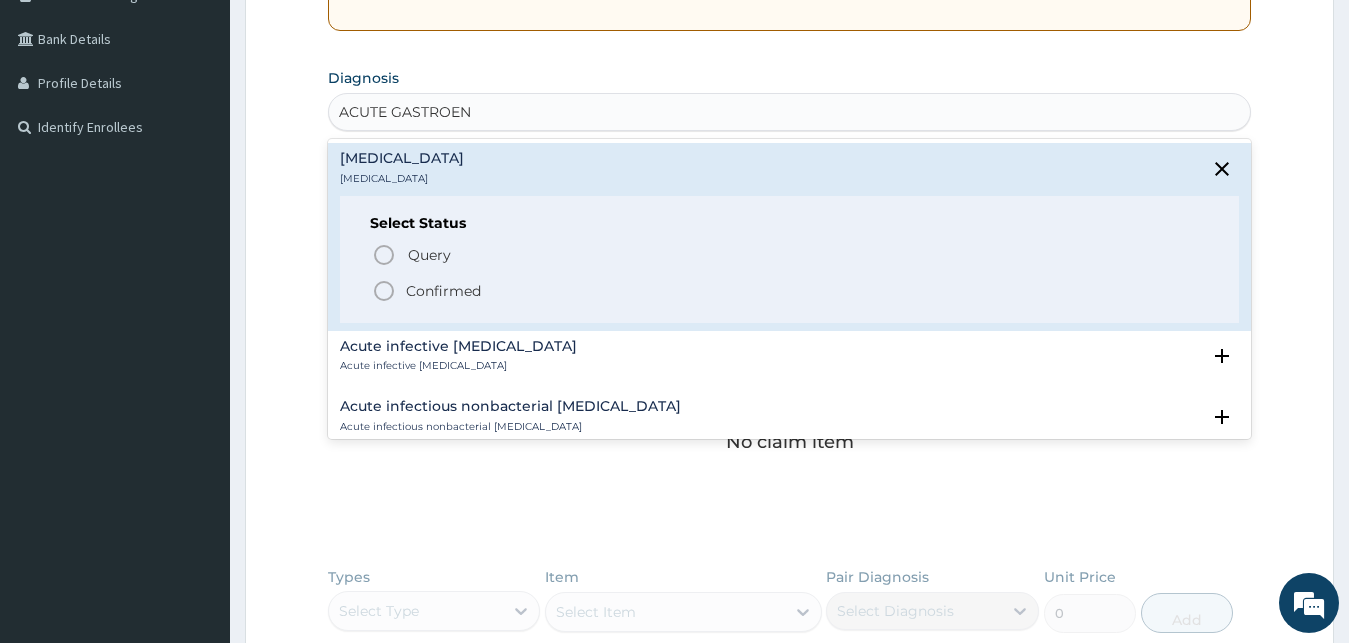click 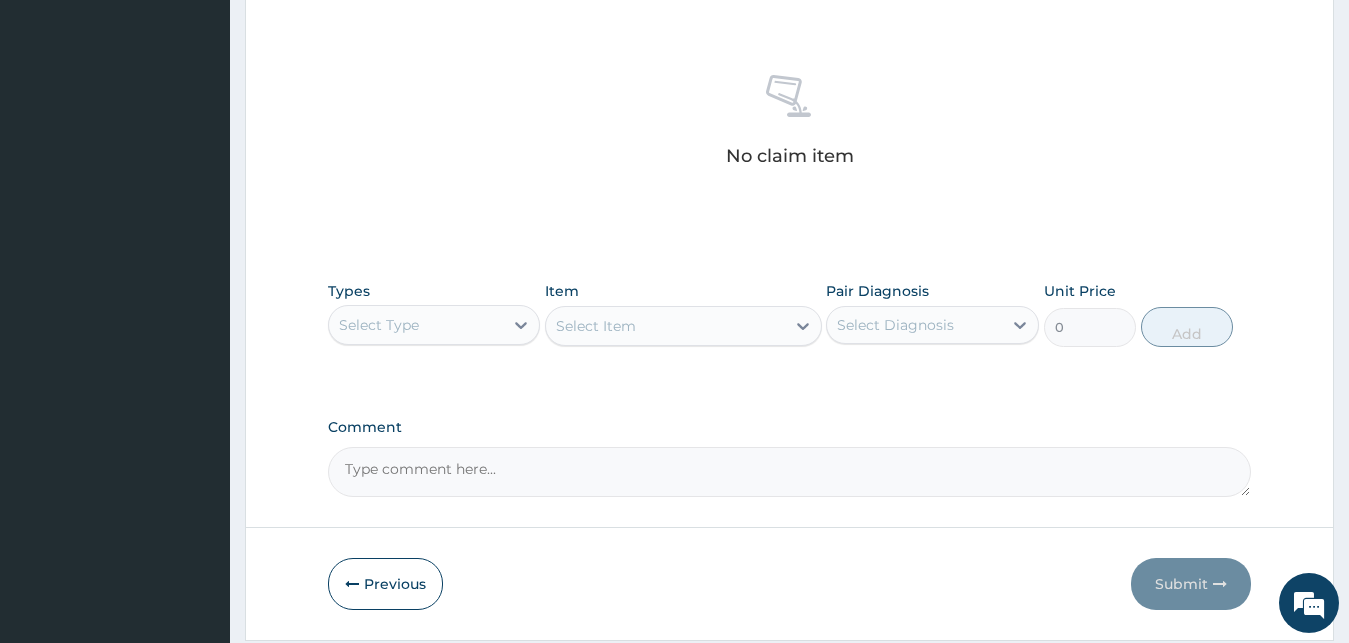 scroll, scrollTop: 776, scrollLeft: 0, axis: vertical 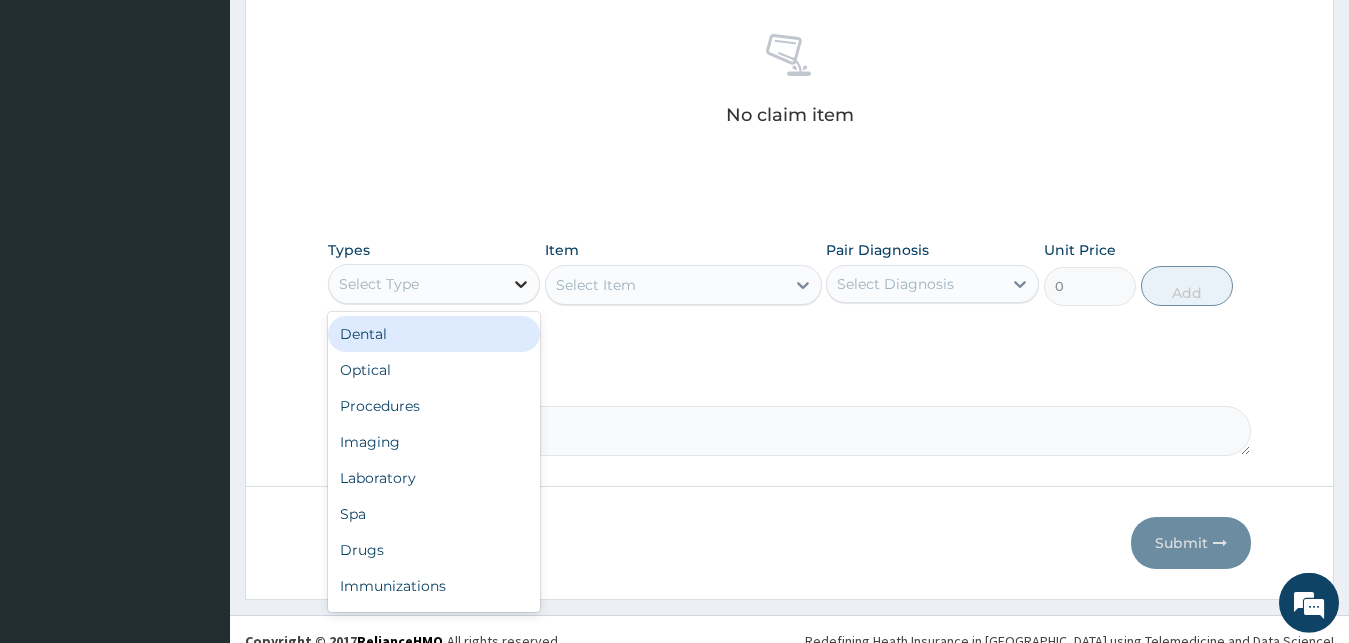click 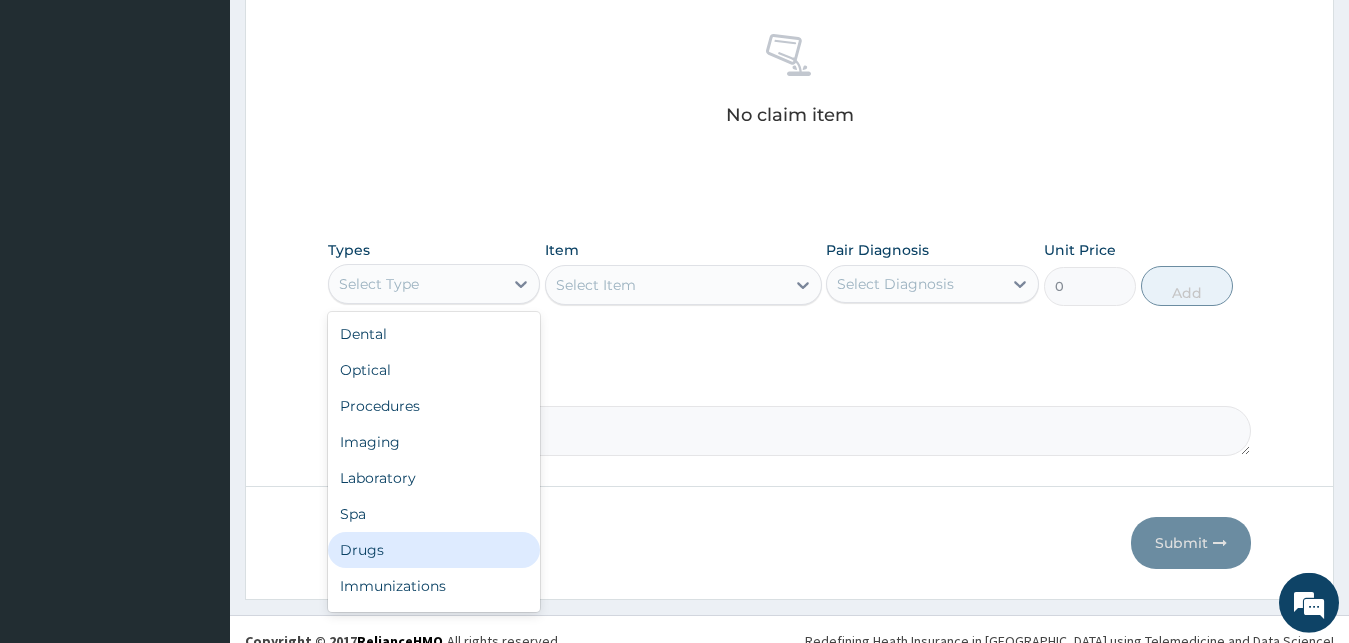 click on "Drugs" at bounding box center (434, 550) 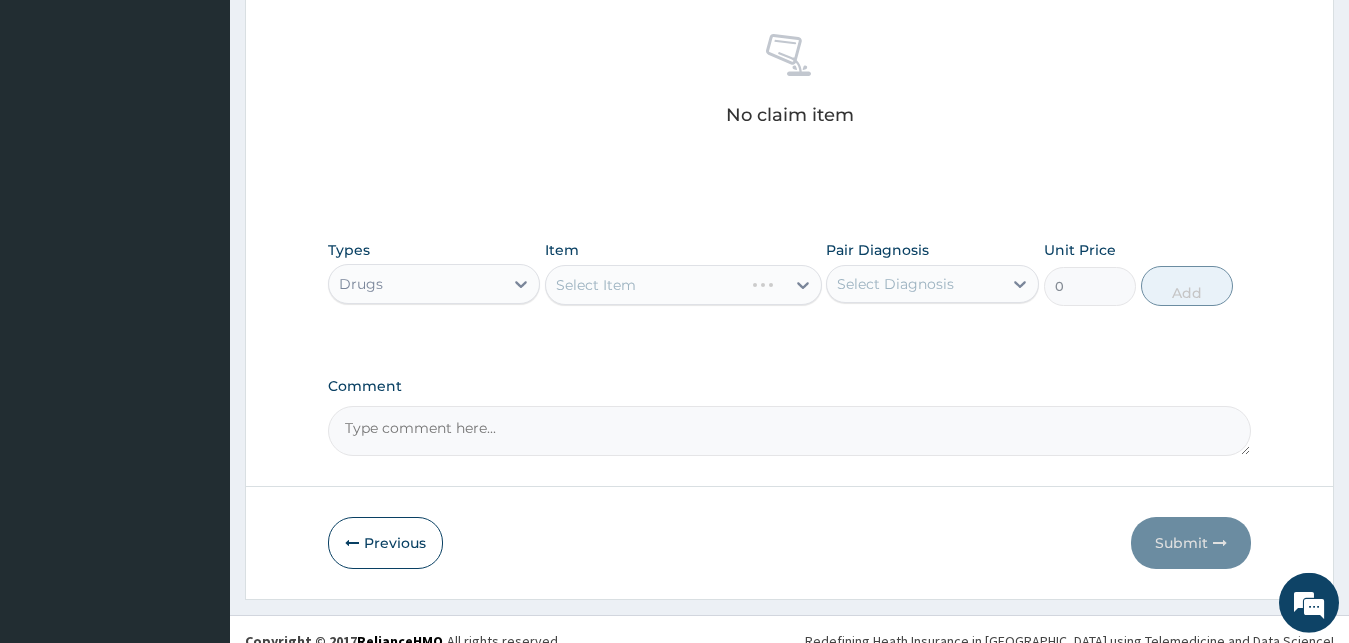 click on "Select Item" at bounding box center (683, 285) 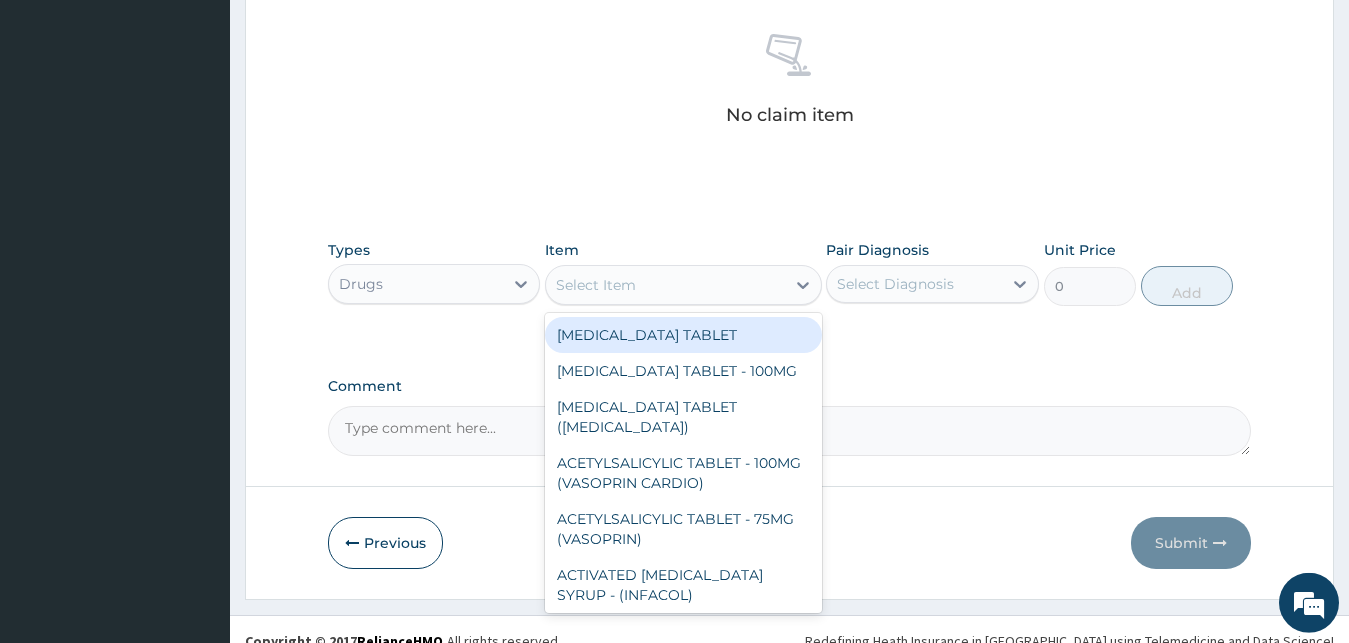 click 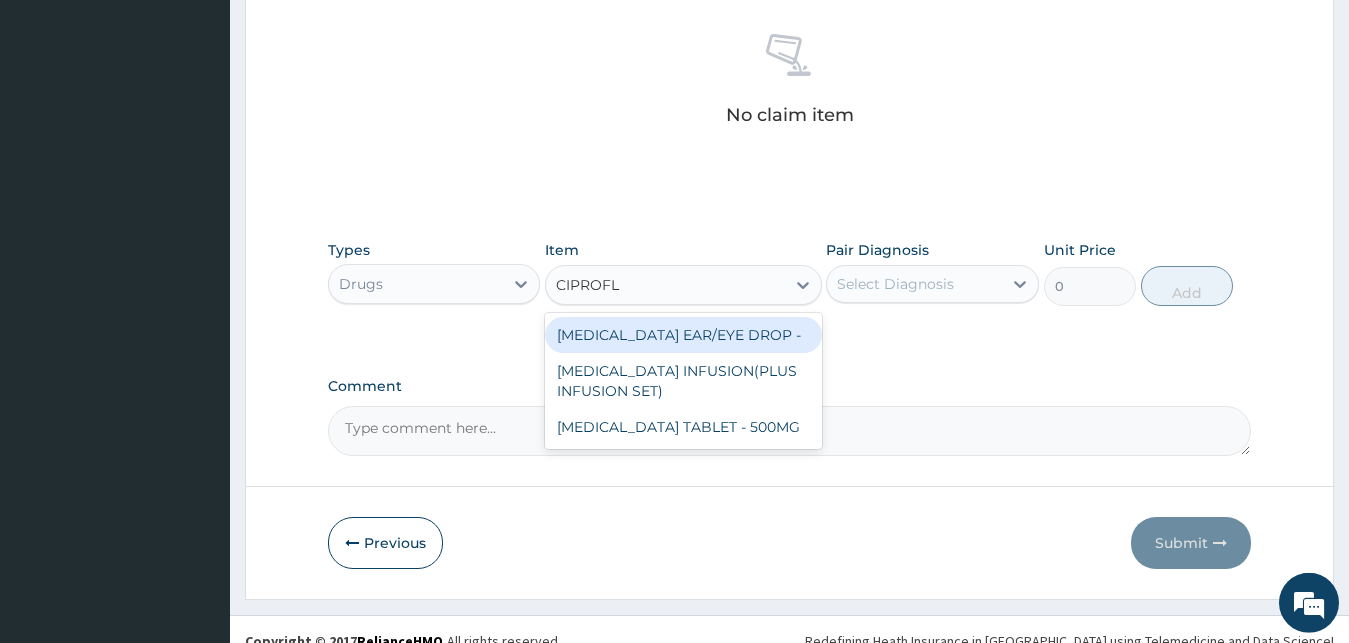 type on "CIPROFLO" 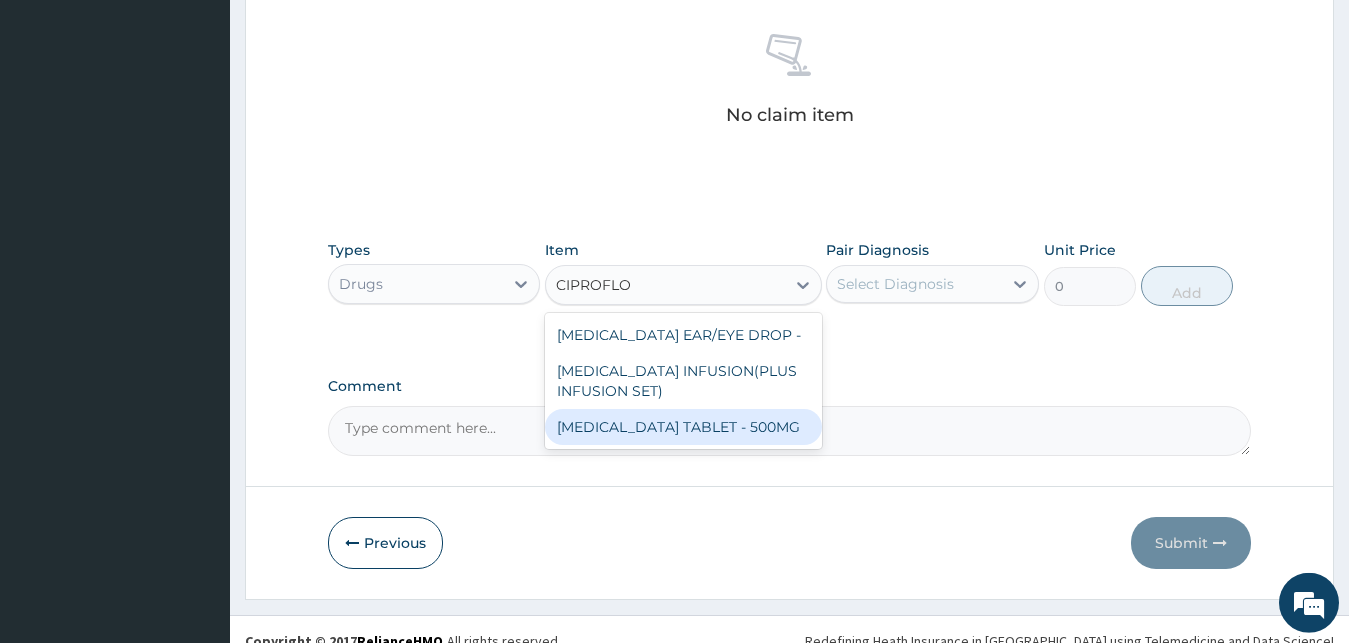 click on "[MEDICAL_DATA] TABLET - 500MG" at bounding box center [683, 427] 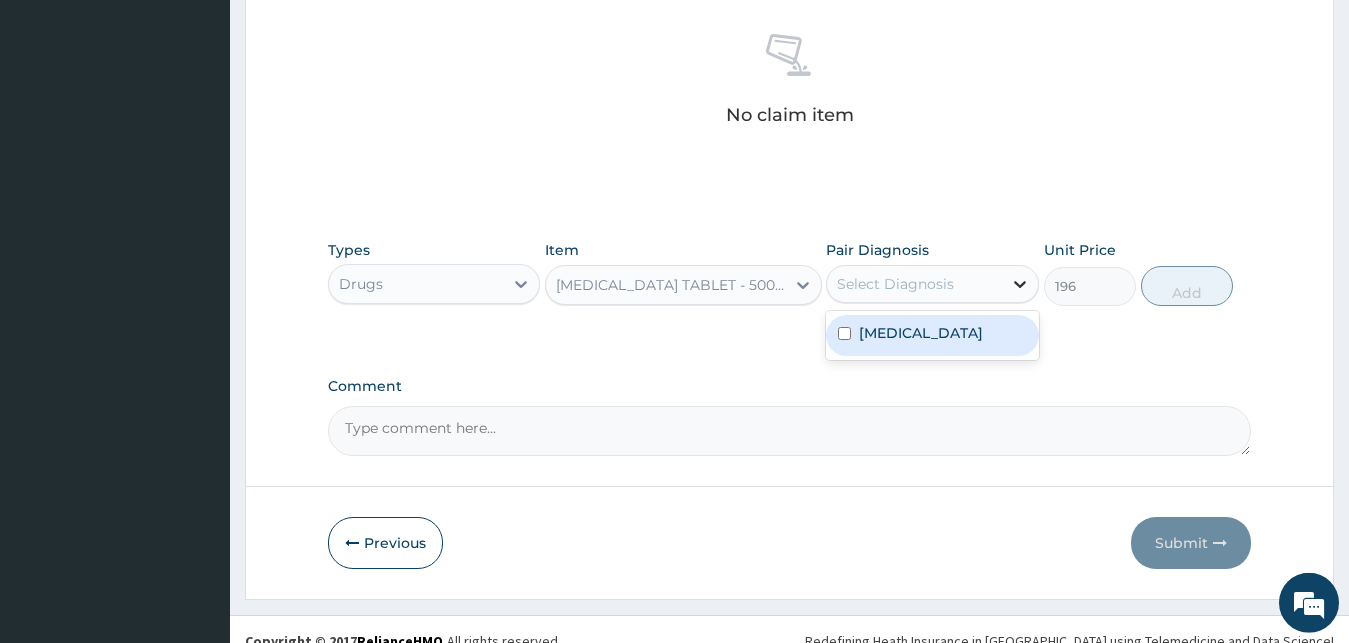 click 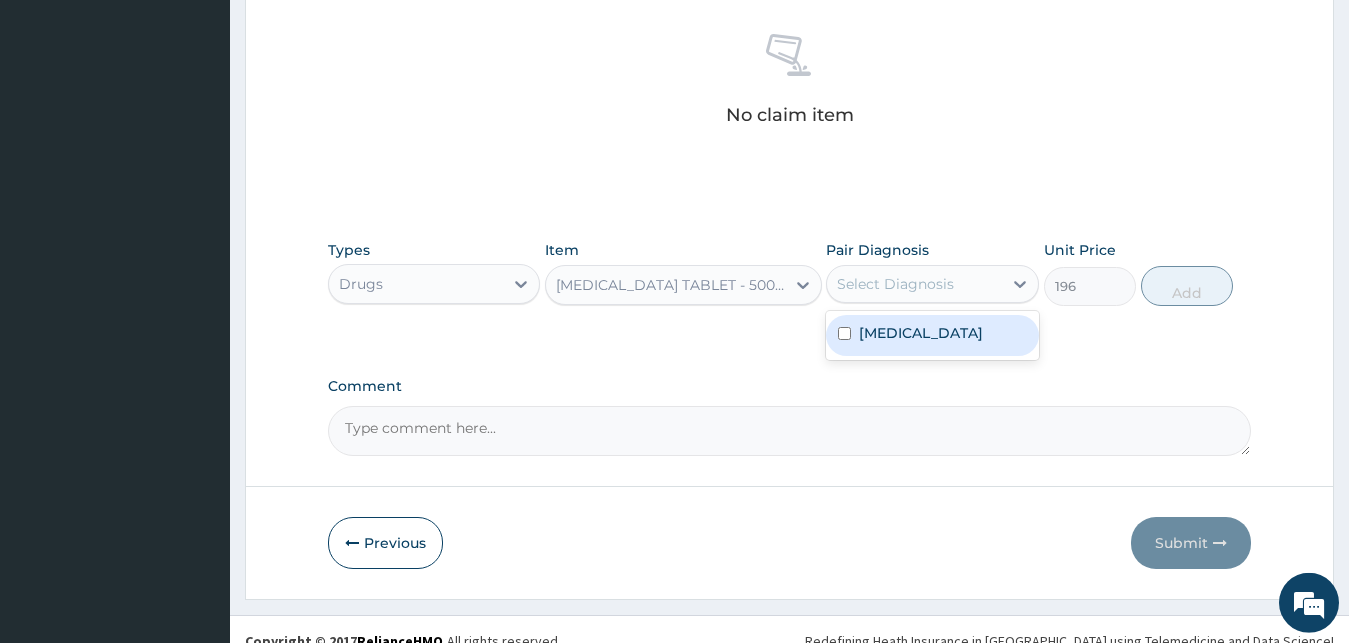click on "[MEDICAL_DATA]" at bounding box center [932, 335] 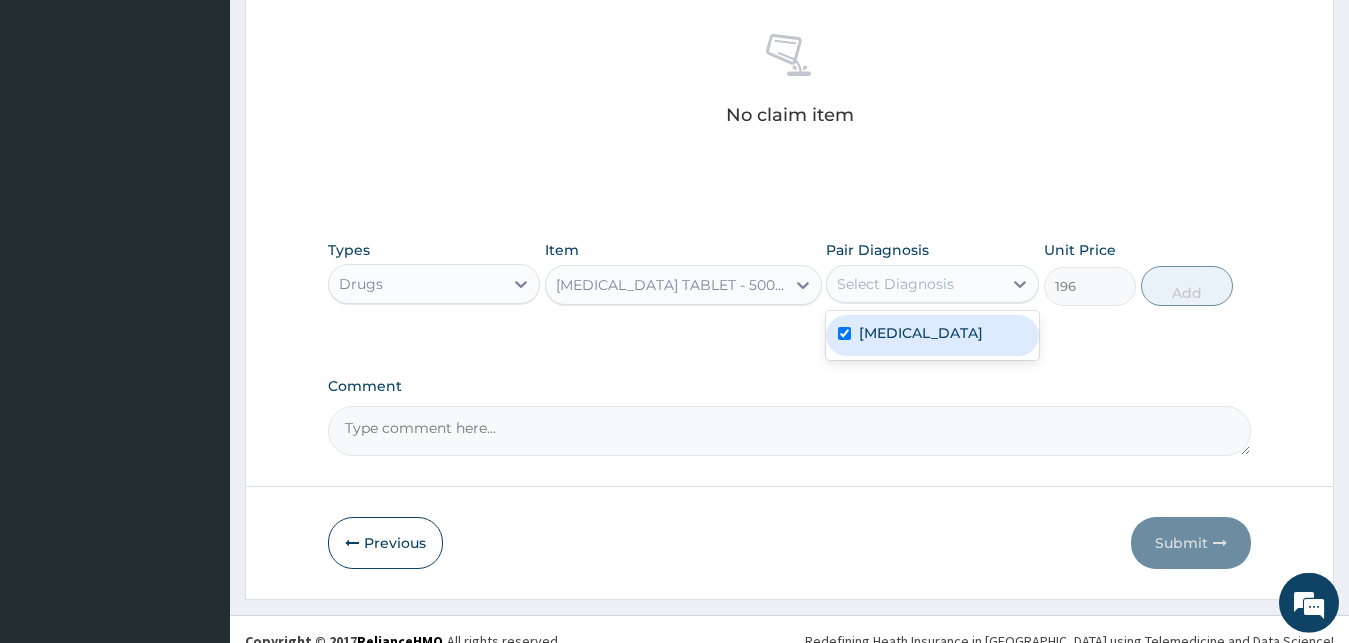 checkbox on "true" 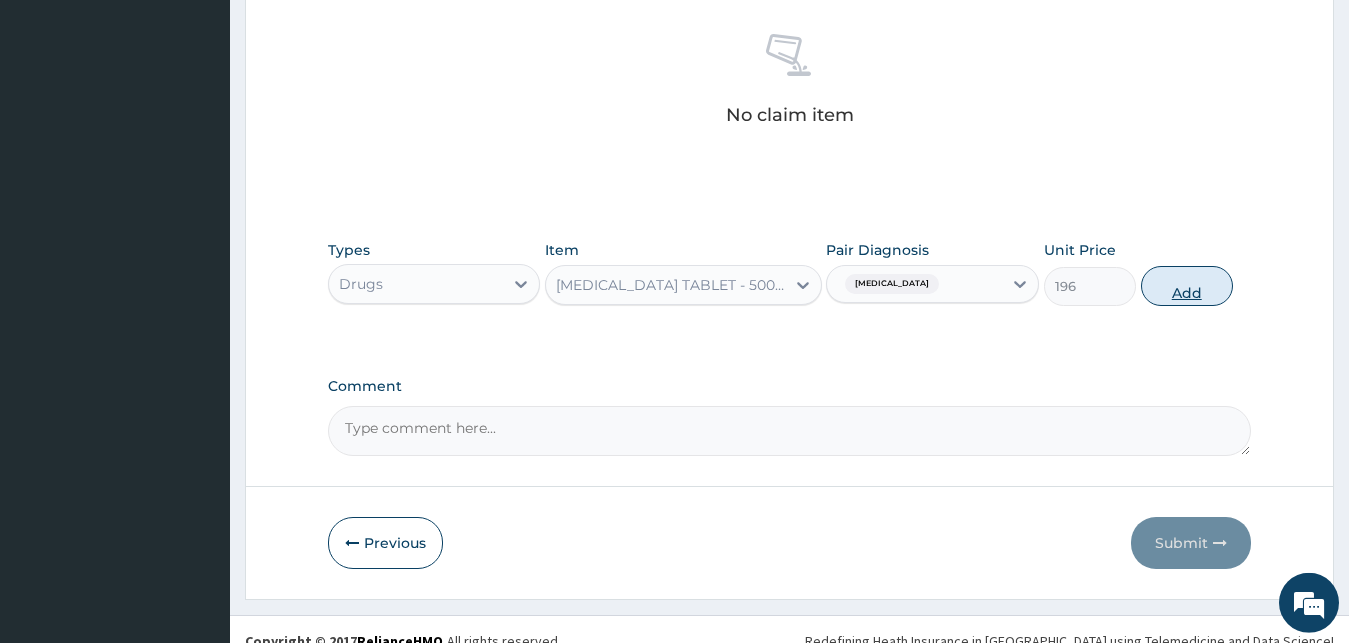 click on "Add" at bounding box center (1187, 286) 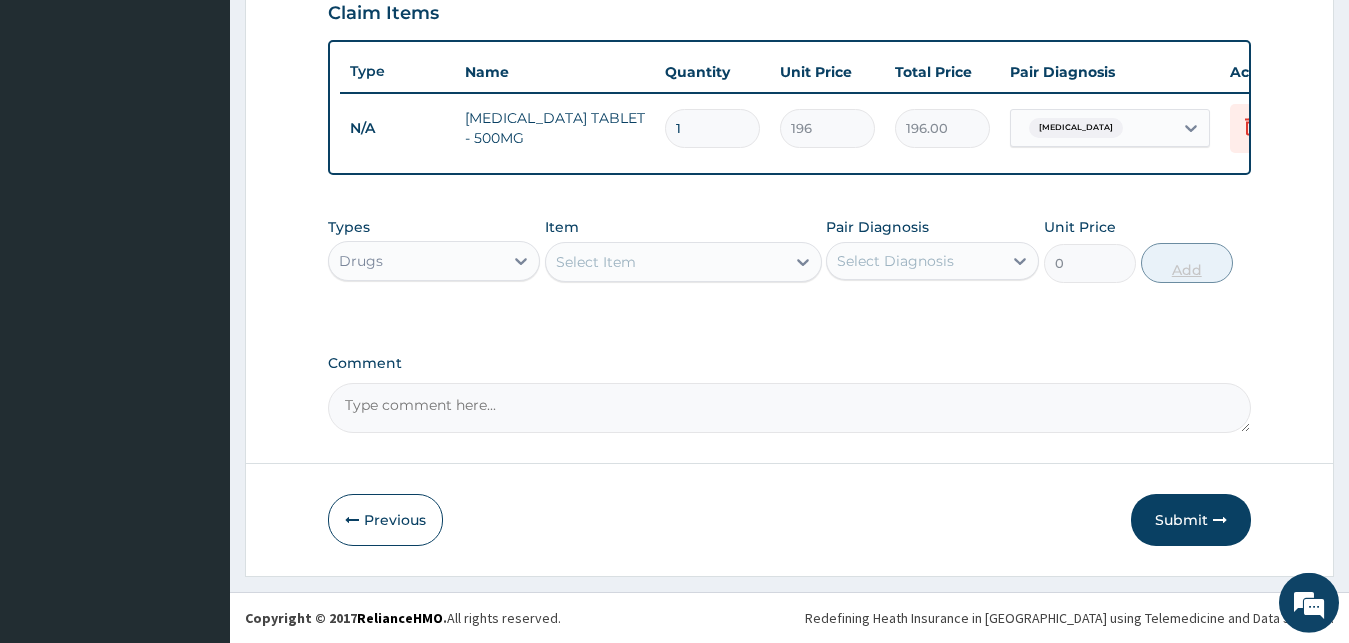 scroll, scrollTop: 721, scrollLeft: 0, axis: vertical 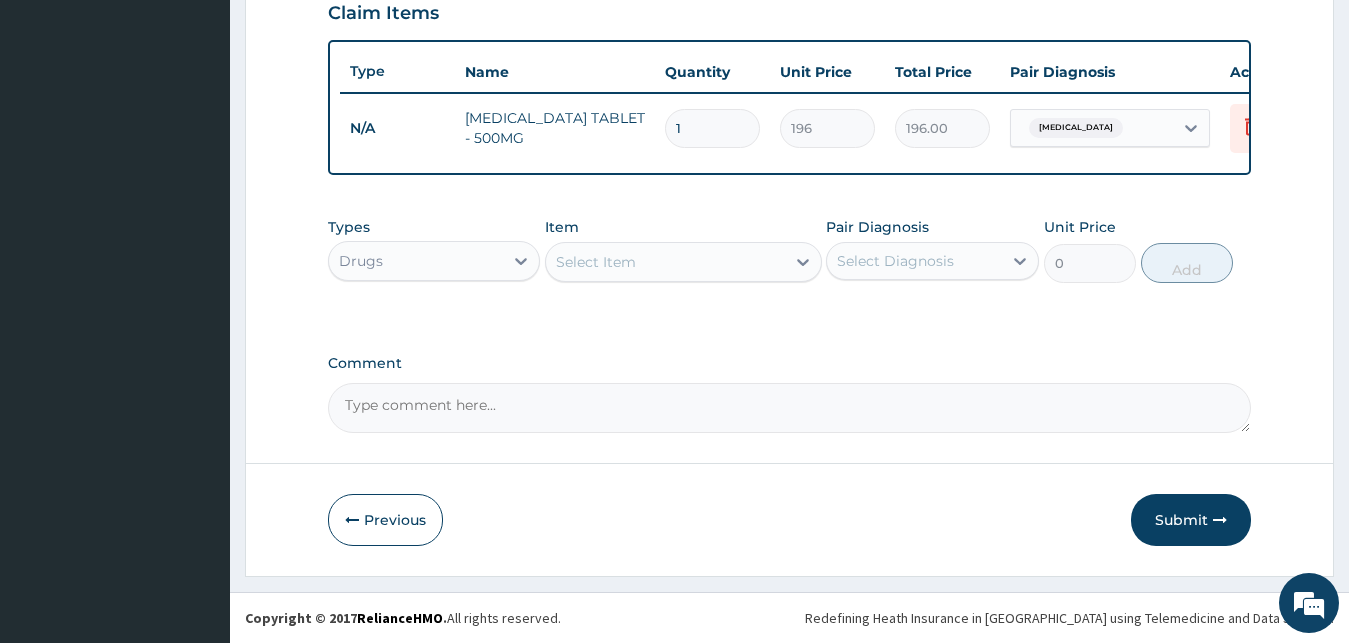 type on "10" 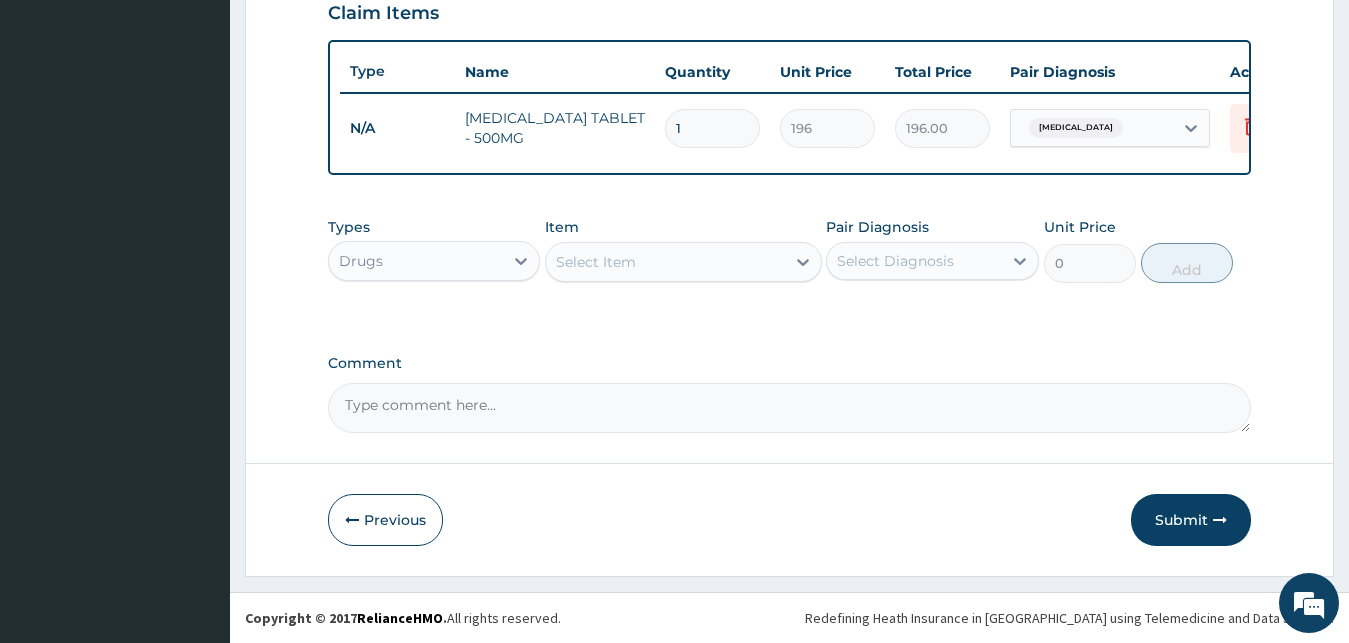type on "1960.00" 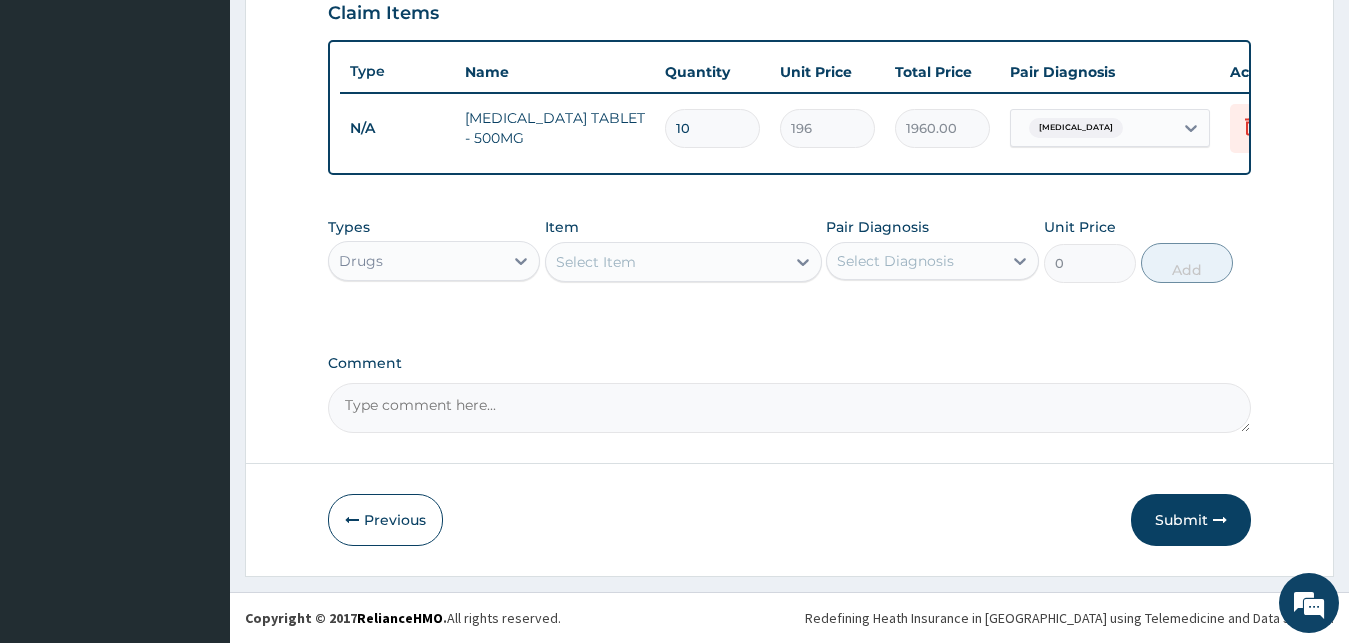 type on "10" 